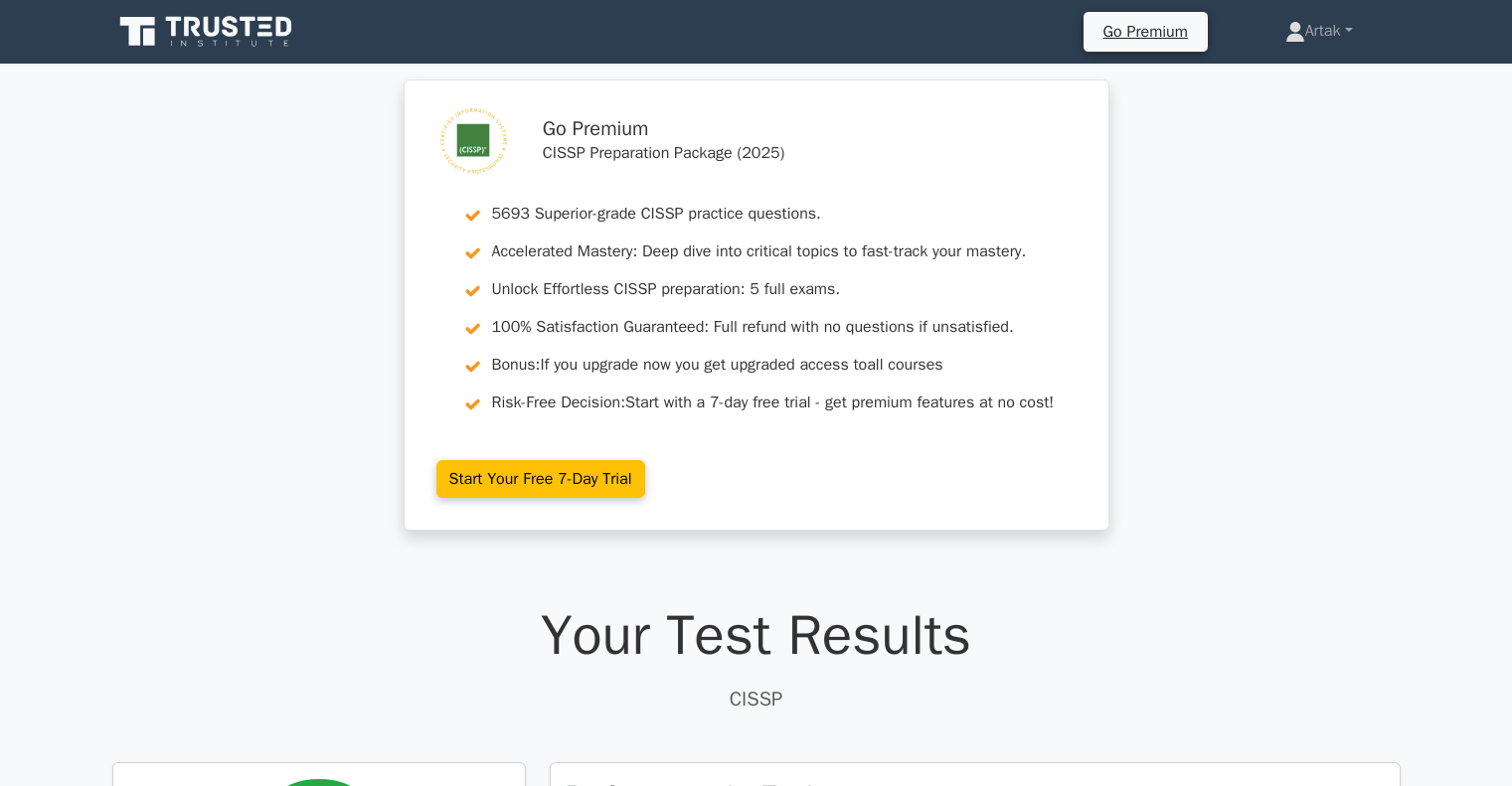 scroll, scrollTop: 1491, scrollLeft: 0, axis: vertical 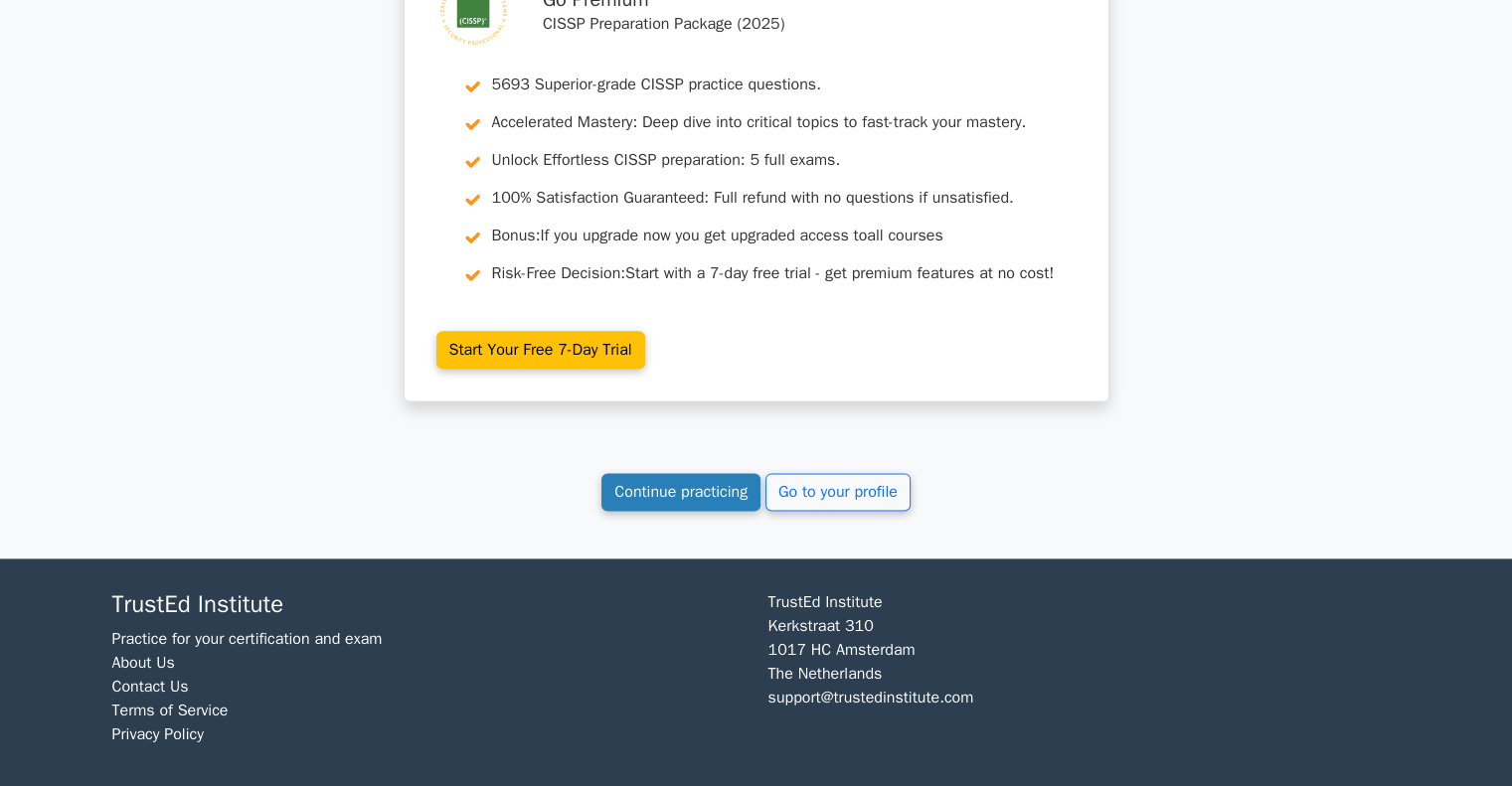 click on "Continue practicing" at bounding box center [681, 492] 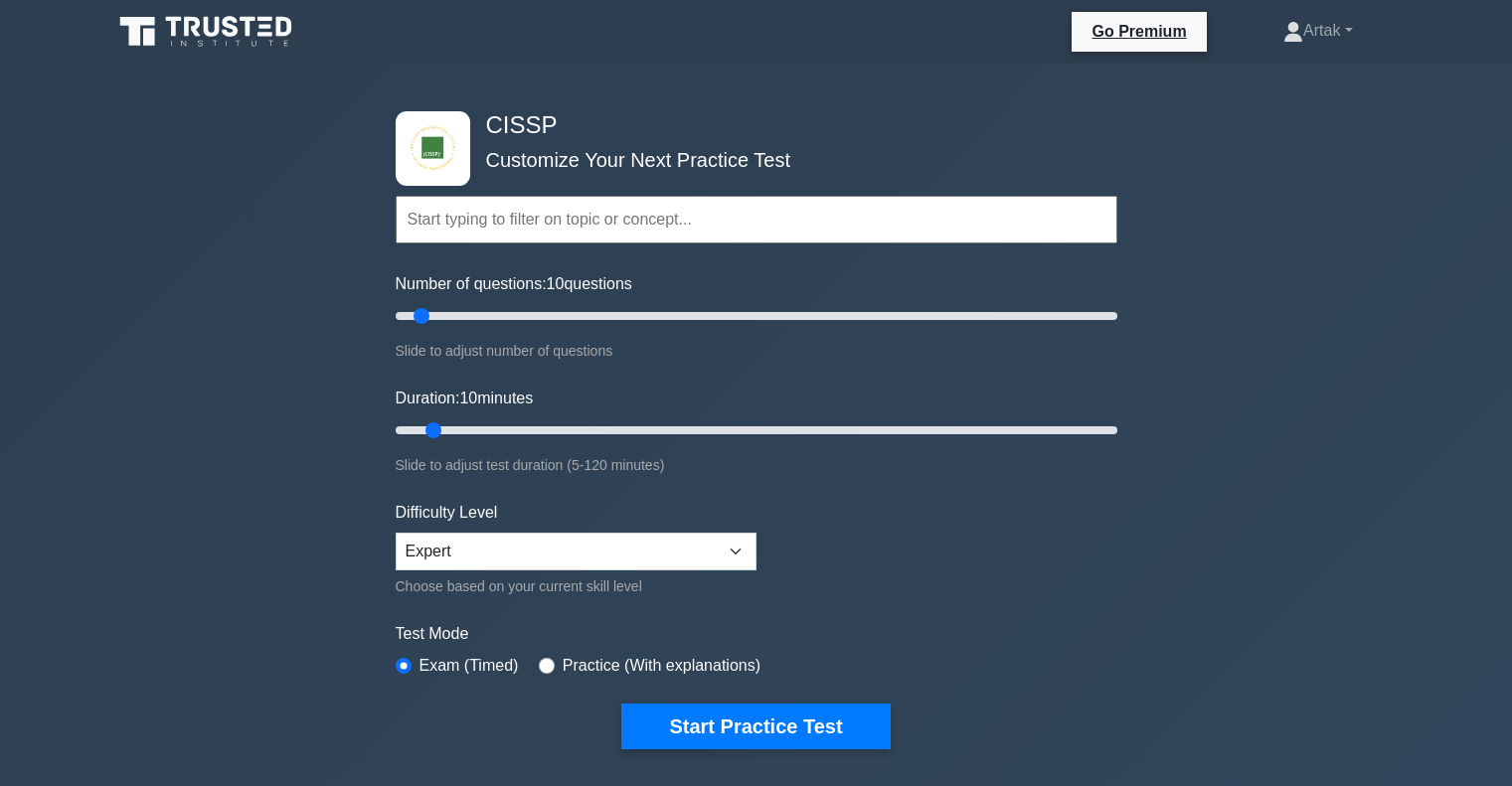 scroll, scrollTop: 0, scrollLeft: 0, axis: both 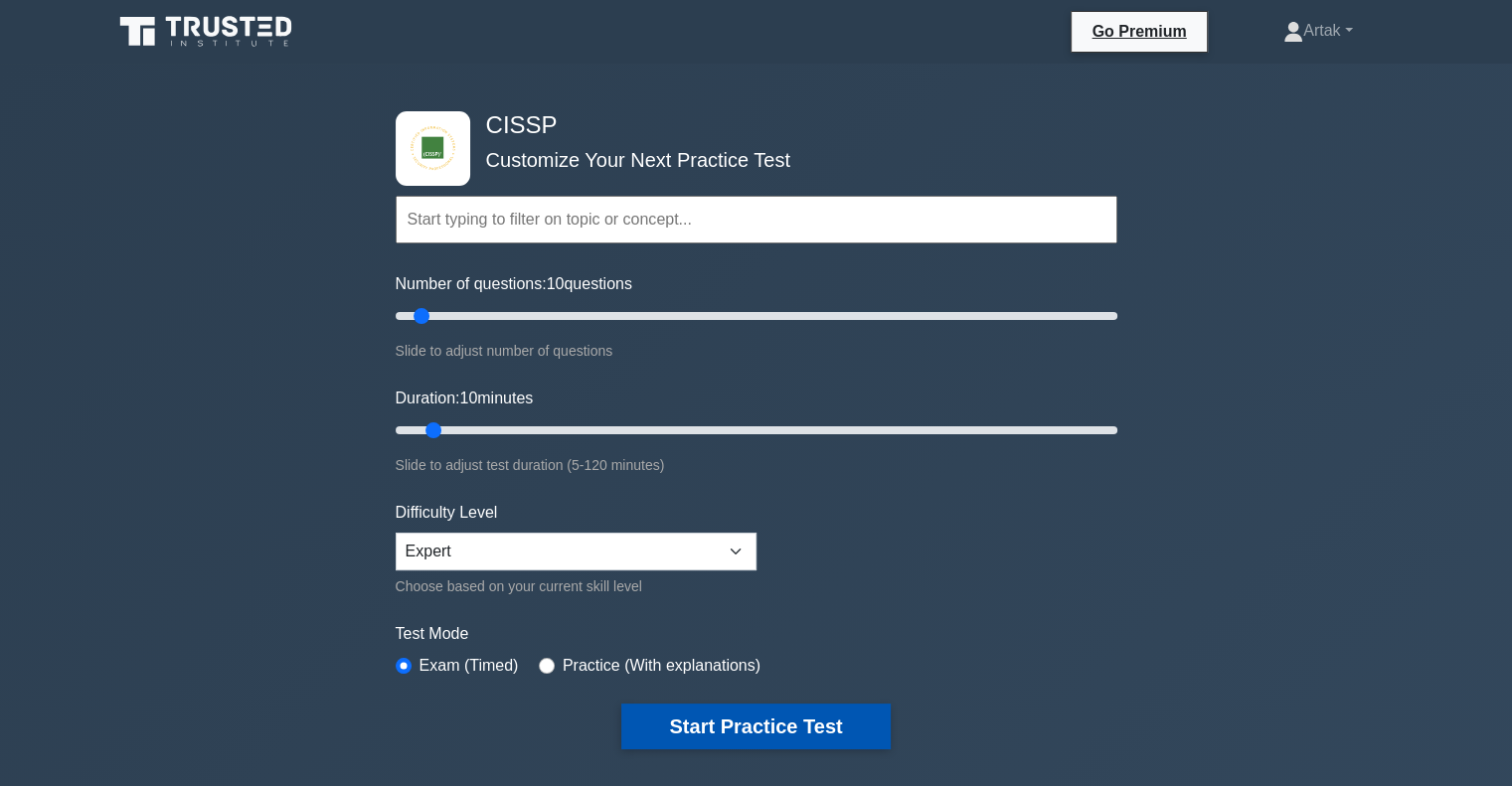 click on "Start Practice Test" at bounding box center (756, 726) 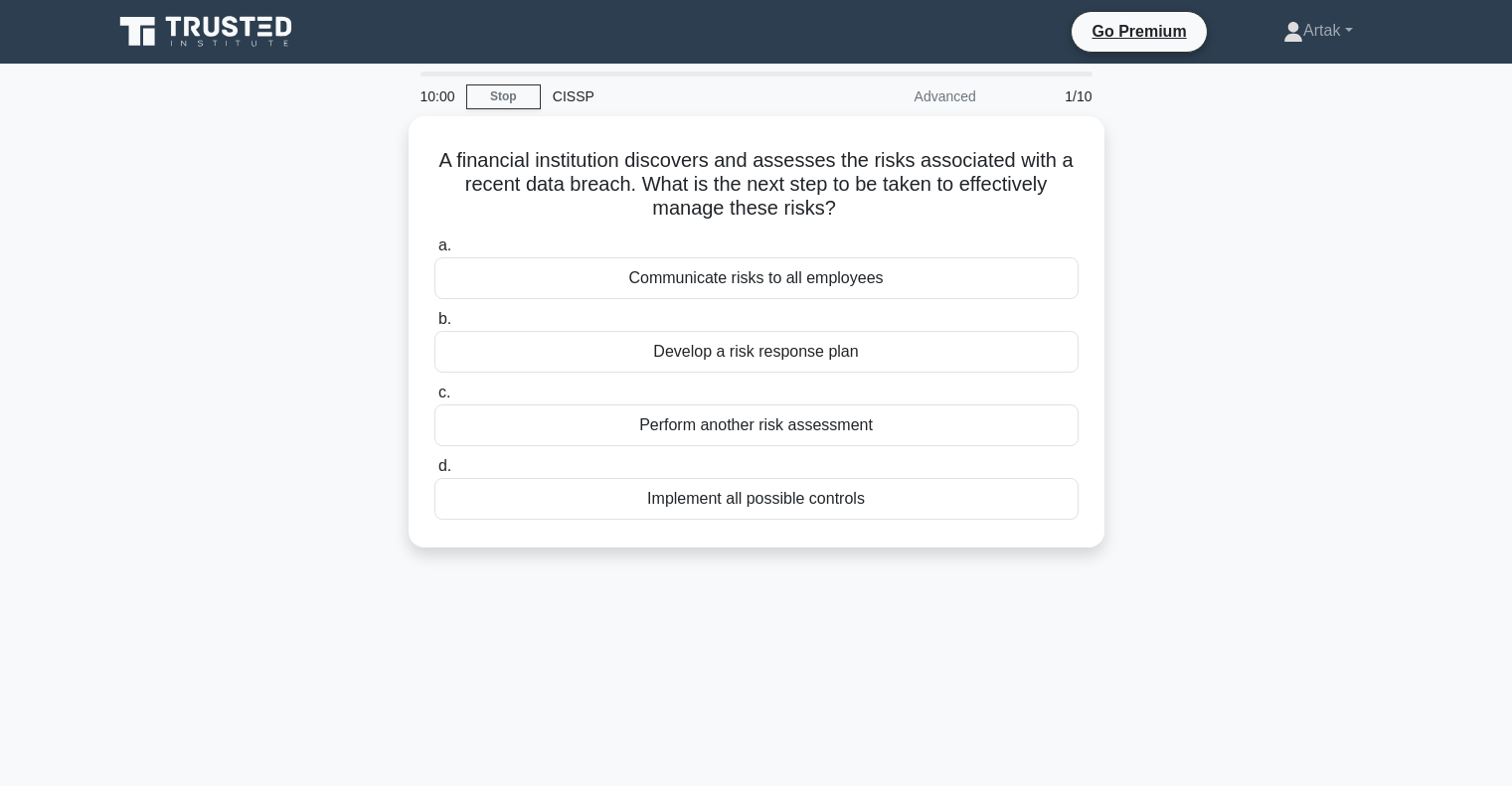 scroll, scrollTop: 0, scrollLeft: 0, axis: both 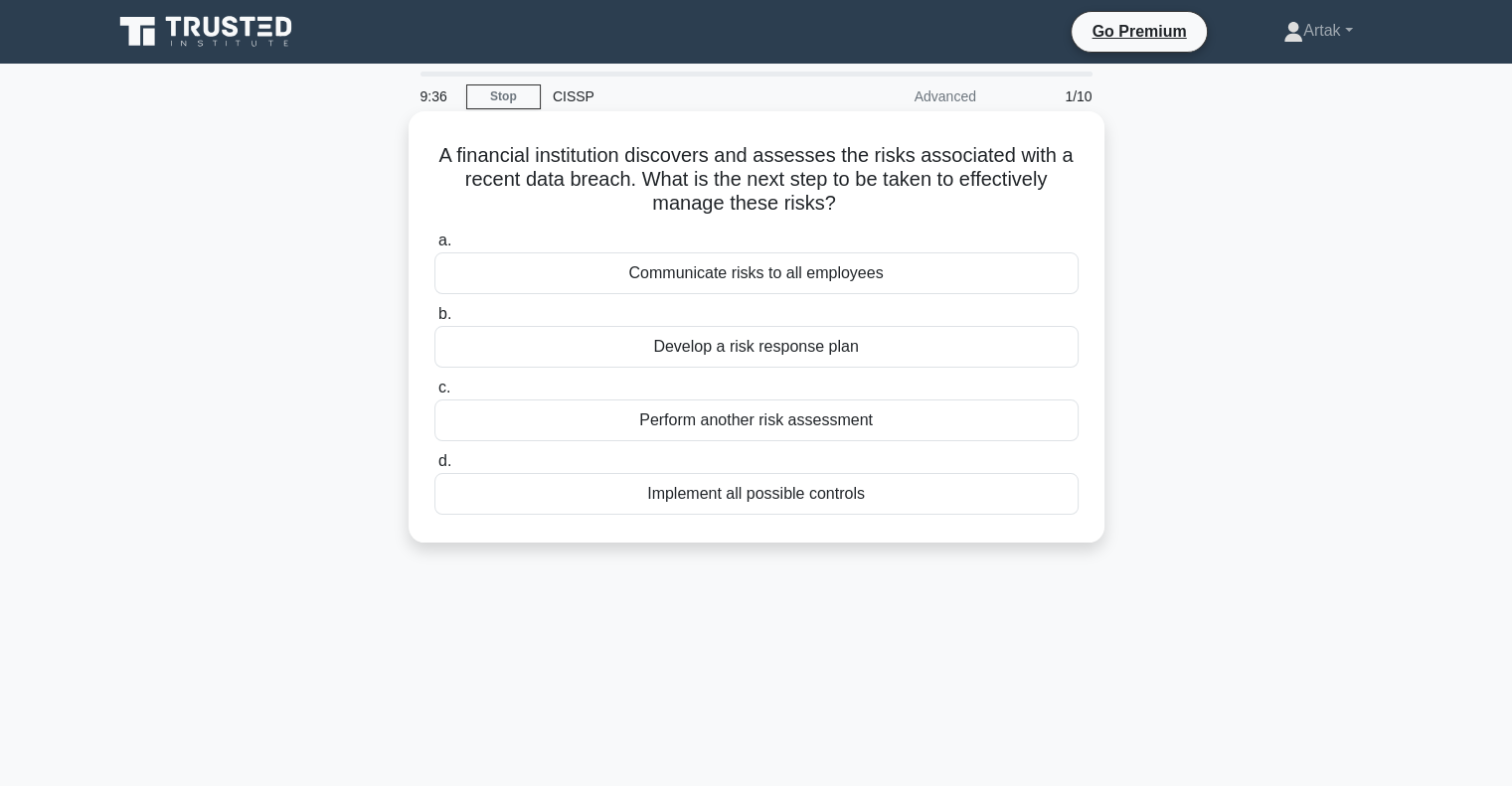 click on "Develop a risk response plan" at bounding box center [756, 347] 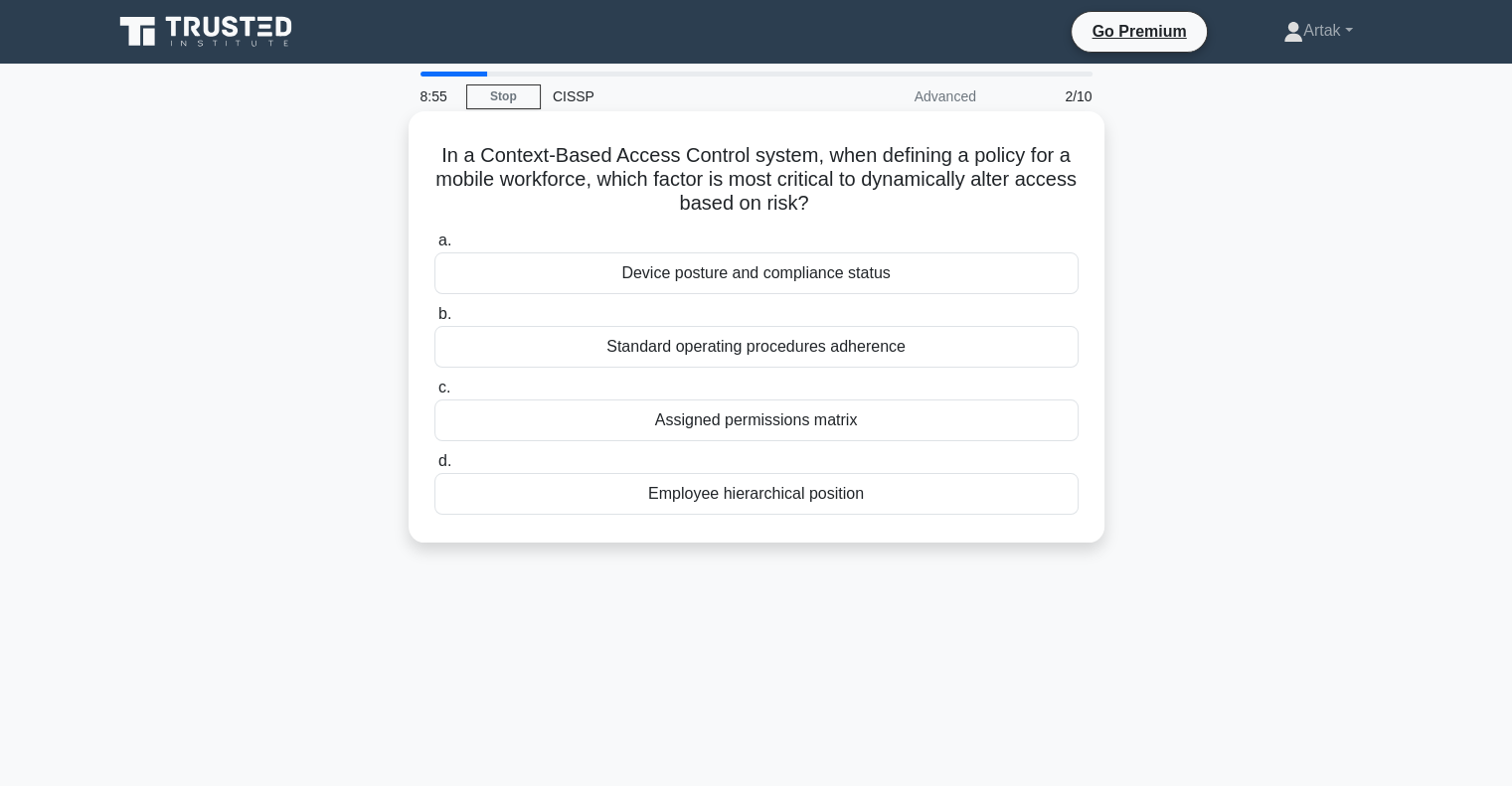 click on "Device posture and compliance status" at bounding box center (756, 273) 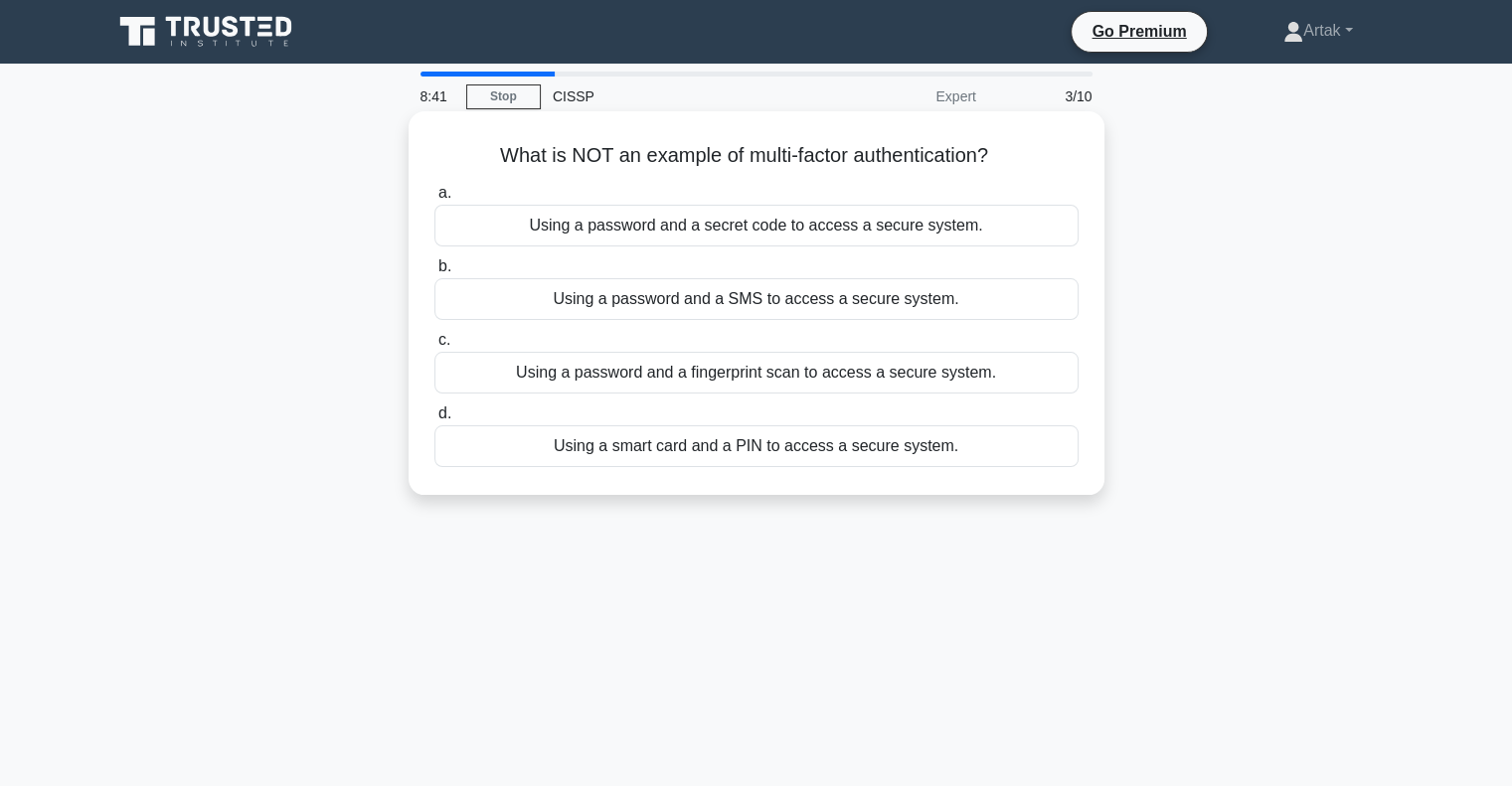 click on "Using a password and a secret code to access a secure system." at bounding box center [756, 226] 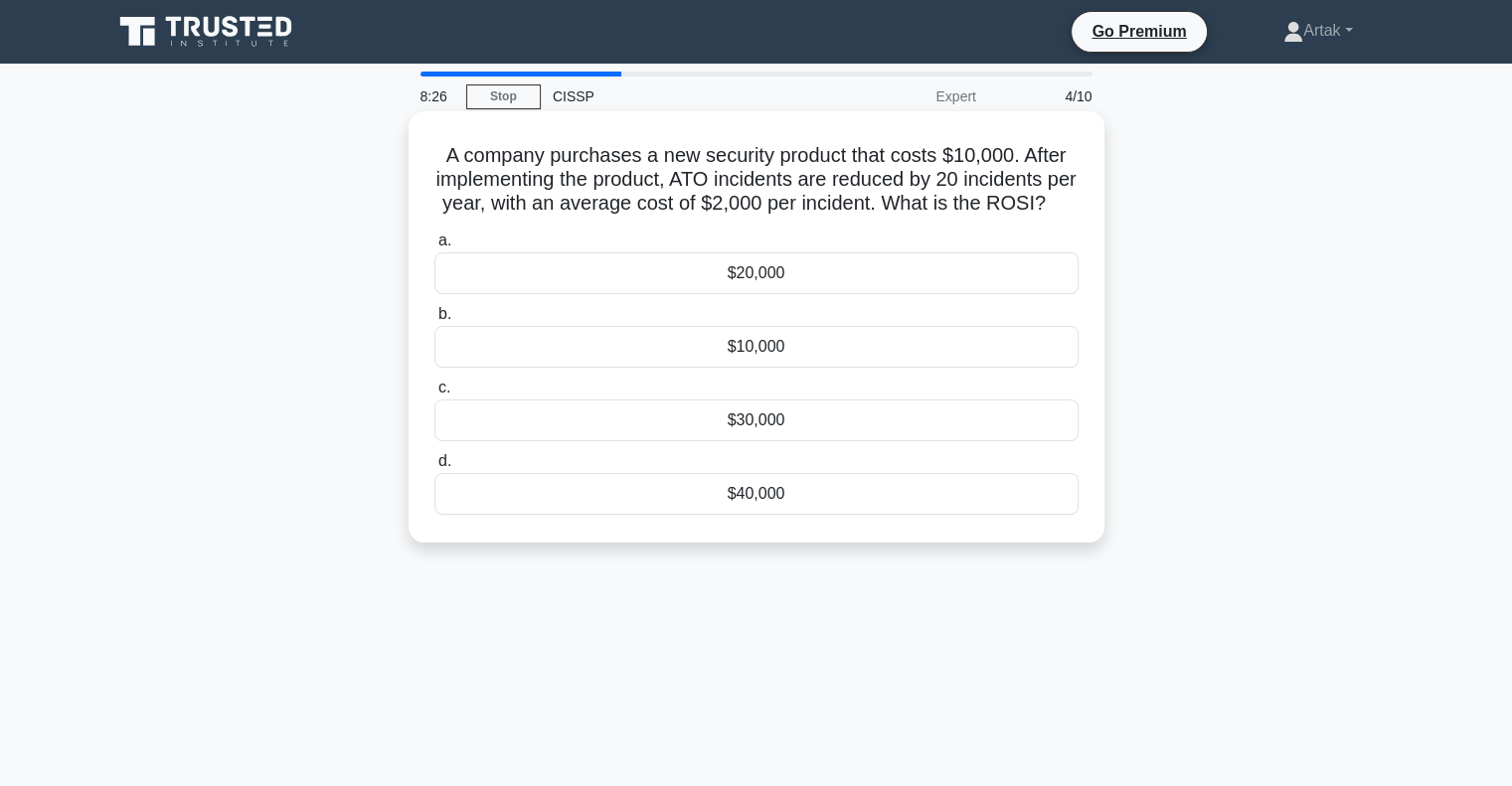 click on "$30,000" at bounding box center (756, 420) 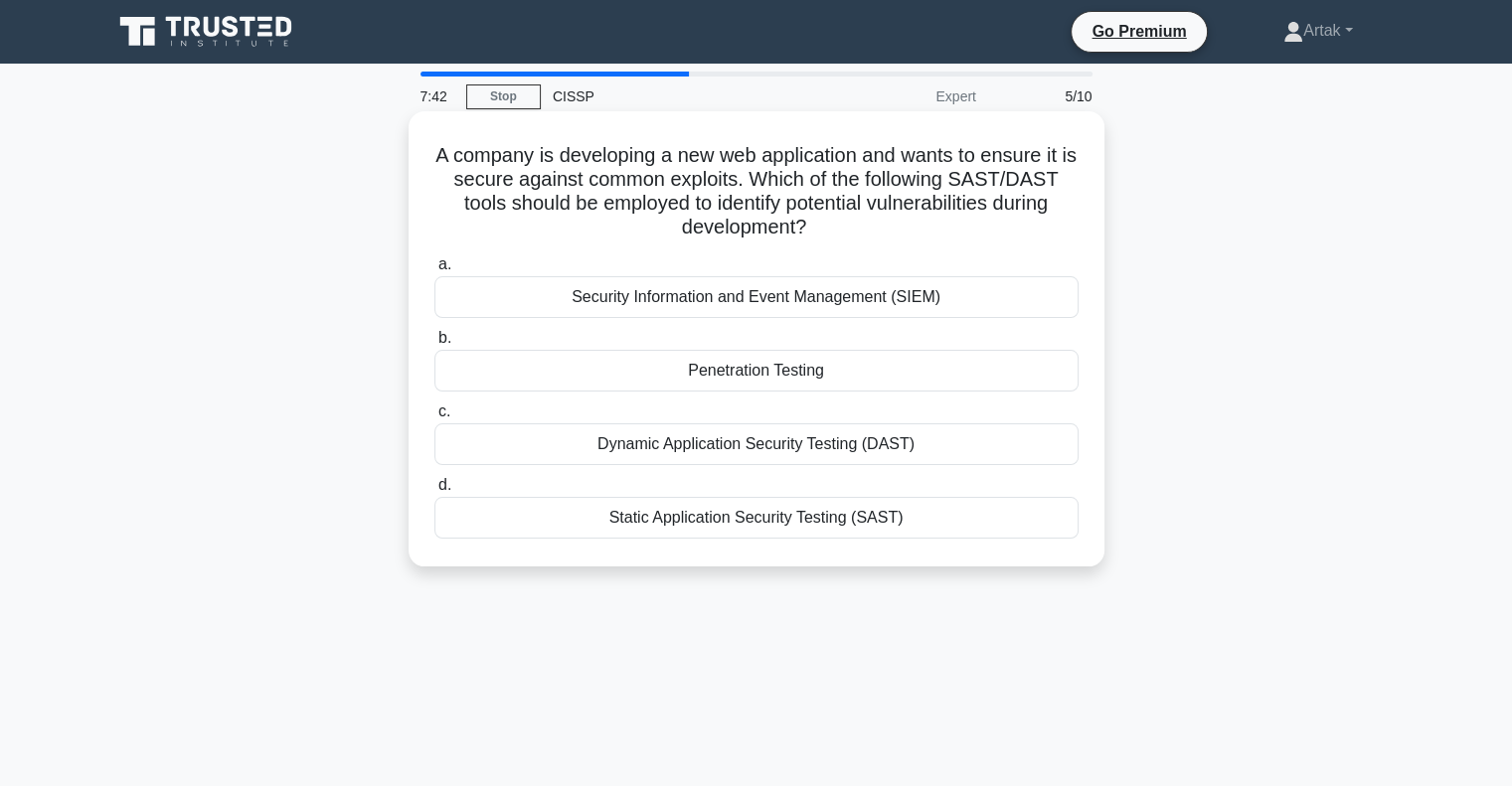 click on "Dynamic Application Security Testing (DAST)" at bounding box center (756, 444) 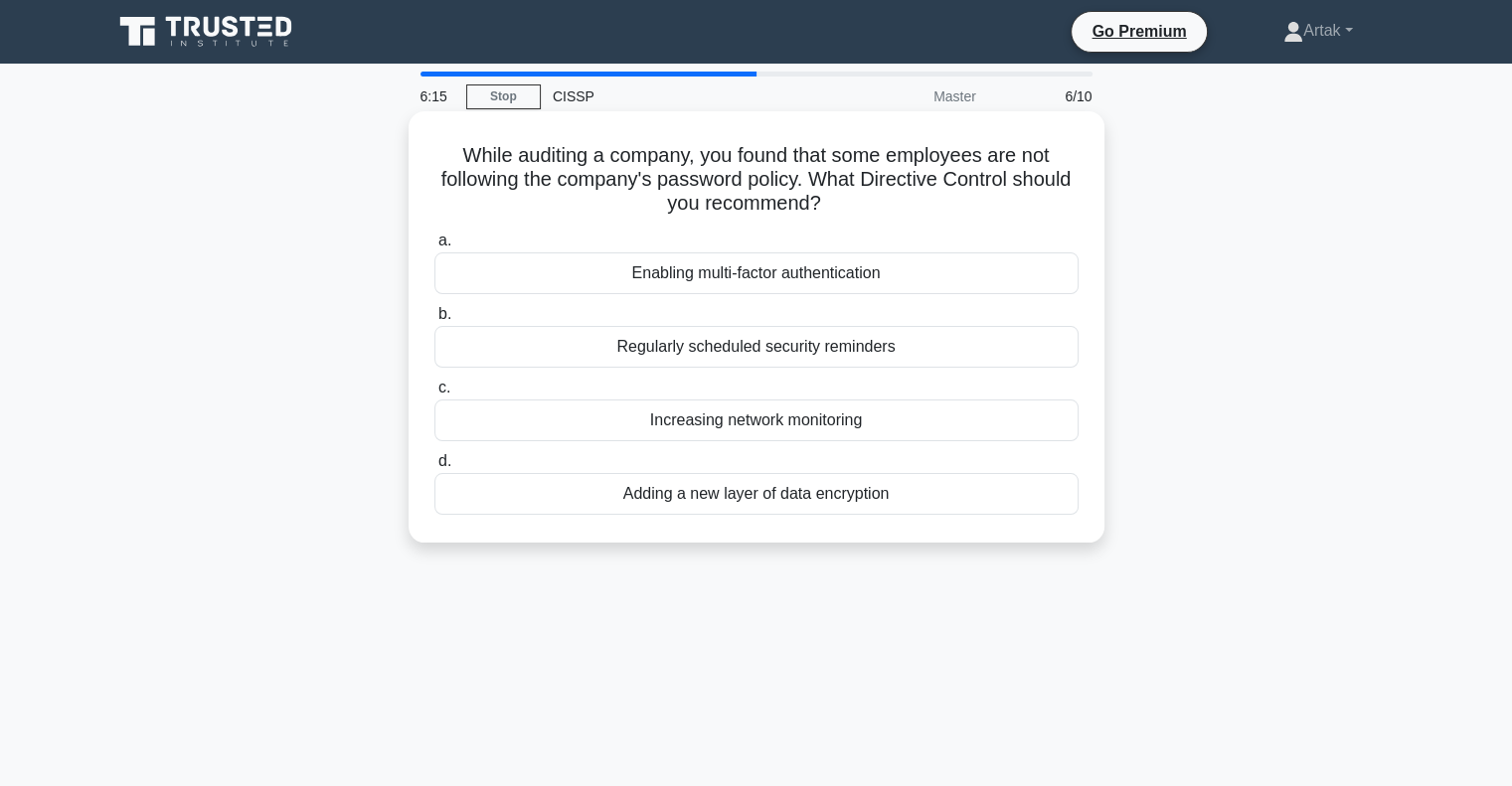 click on "Regularly scheduled security reminders" at bounding box center [756, 347] 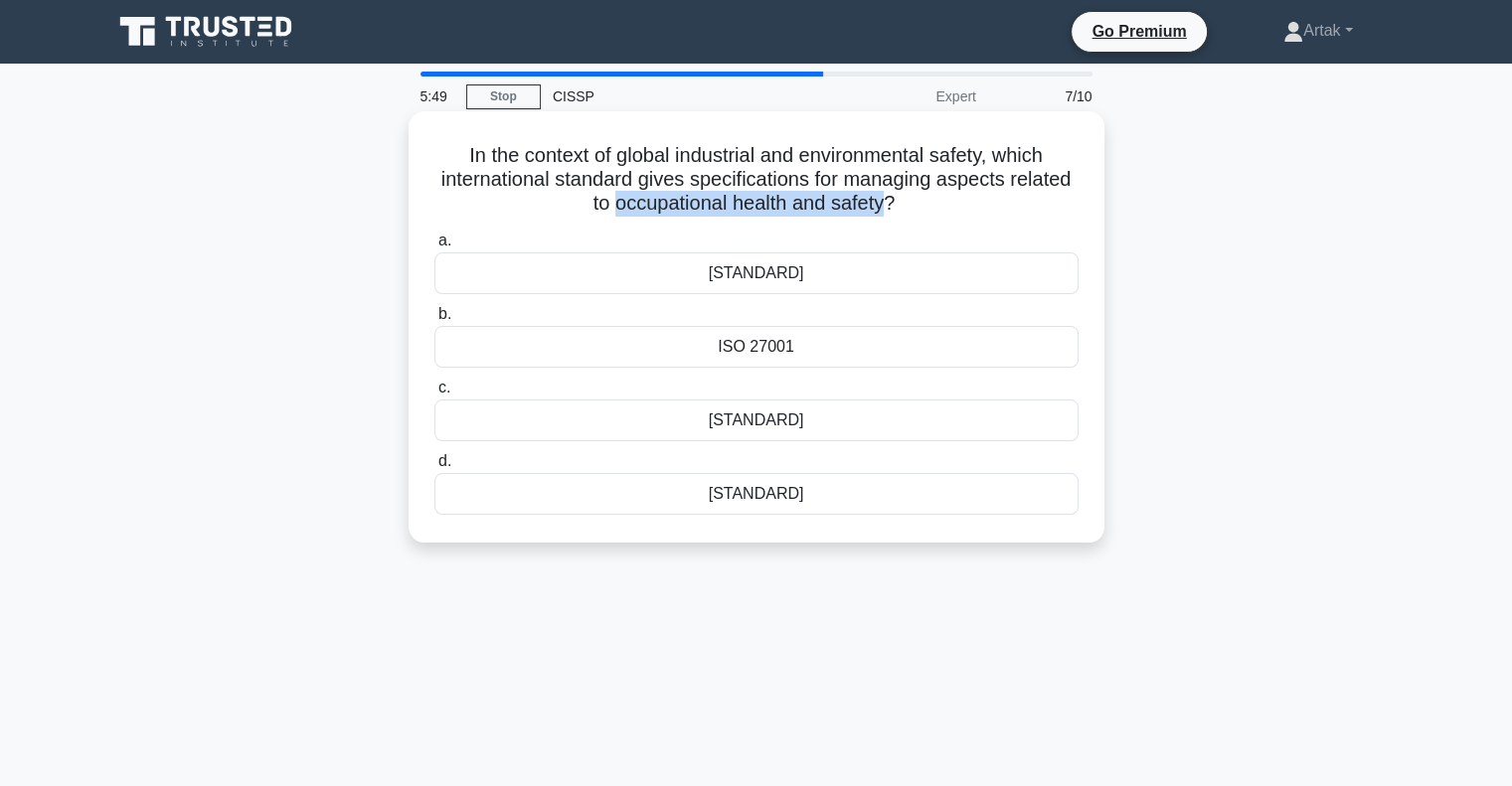 drag, startPoint x: 616, startPoint y: 211, endPoint x: 890, endPoint y: 216, distance: 274.04562 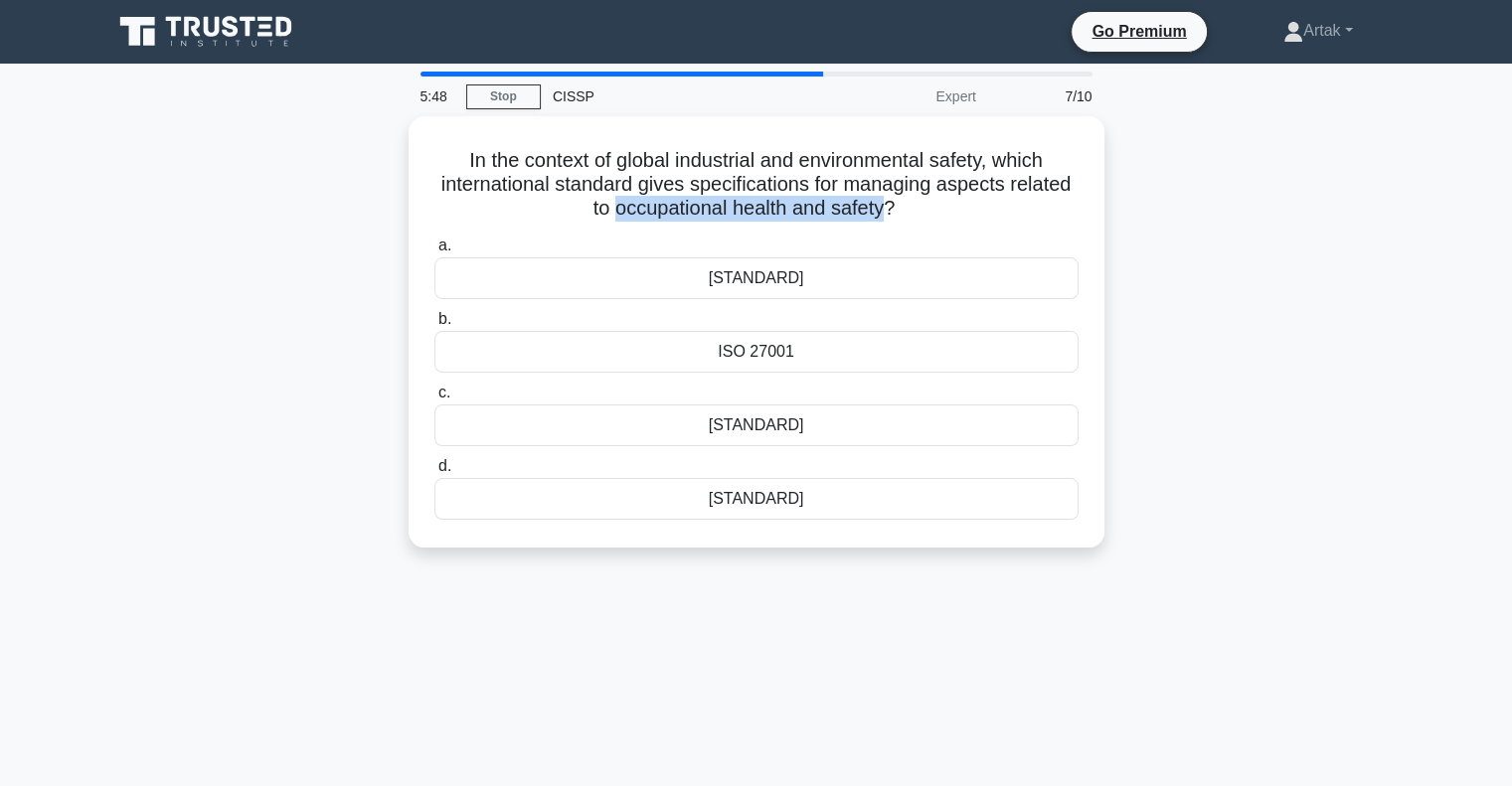 copy on "occupational health and safety" 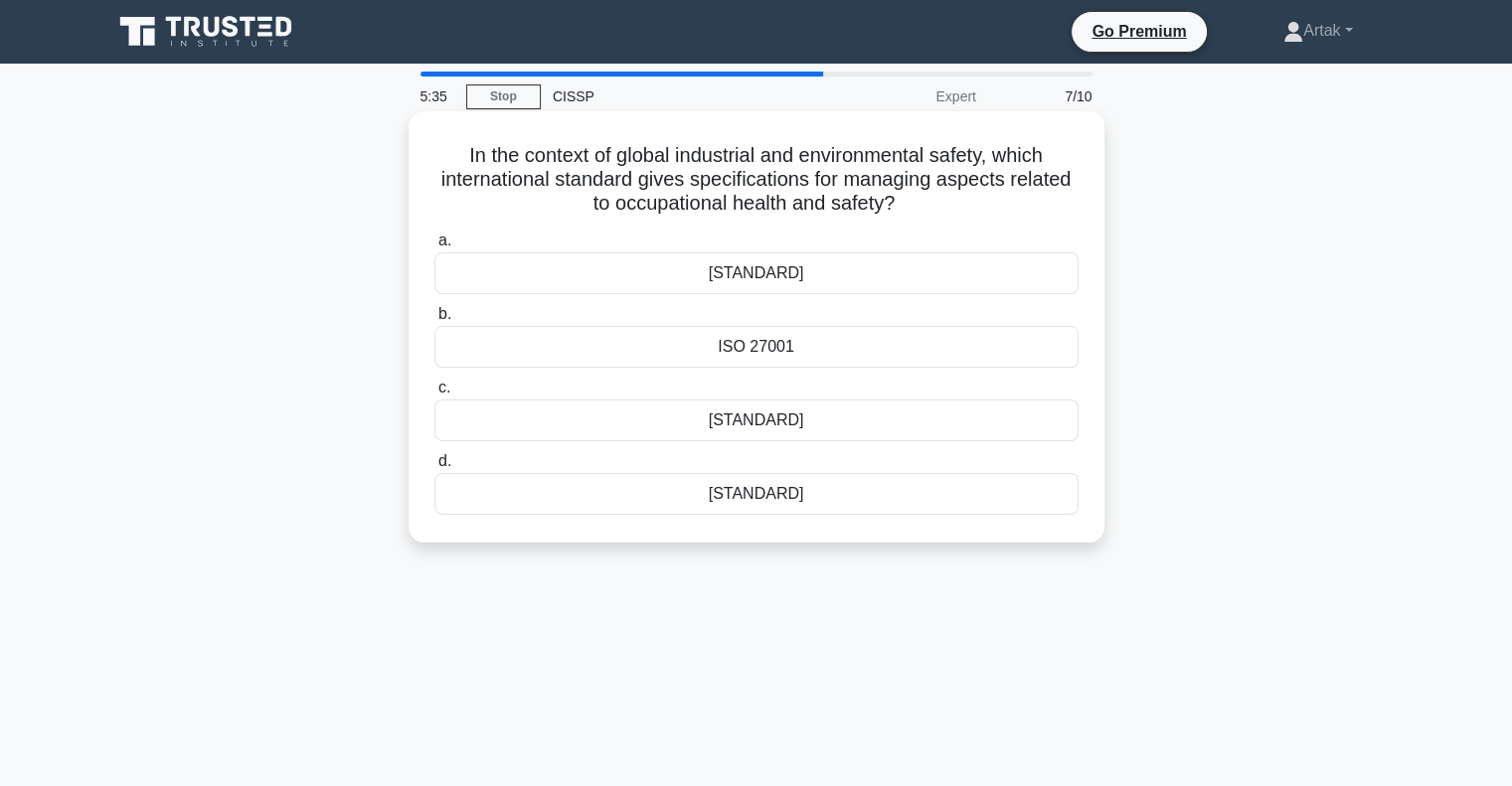 click on "ISO 45001" at bounding box center (756, 420) 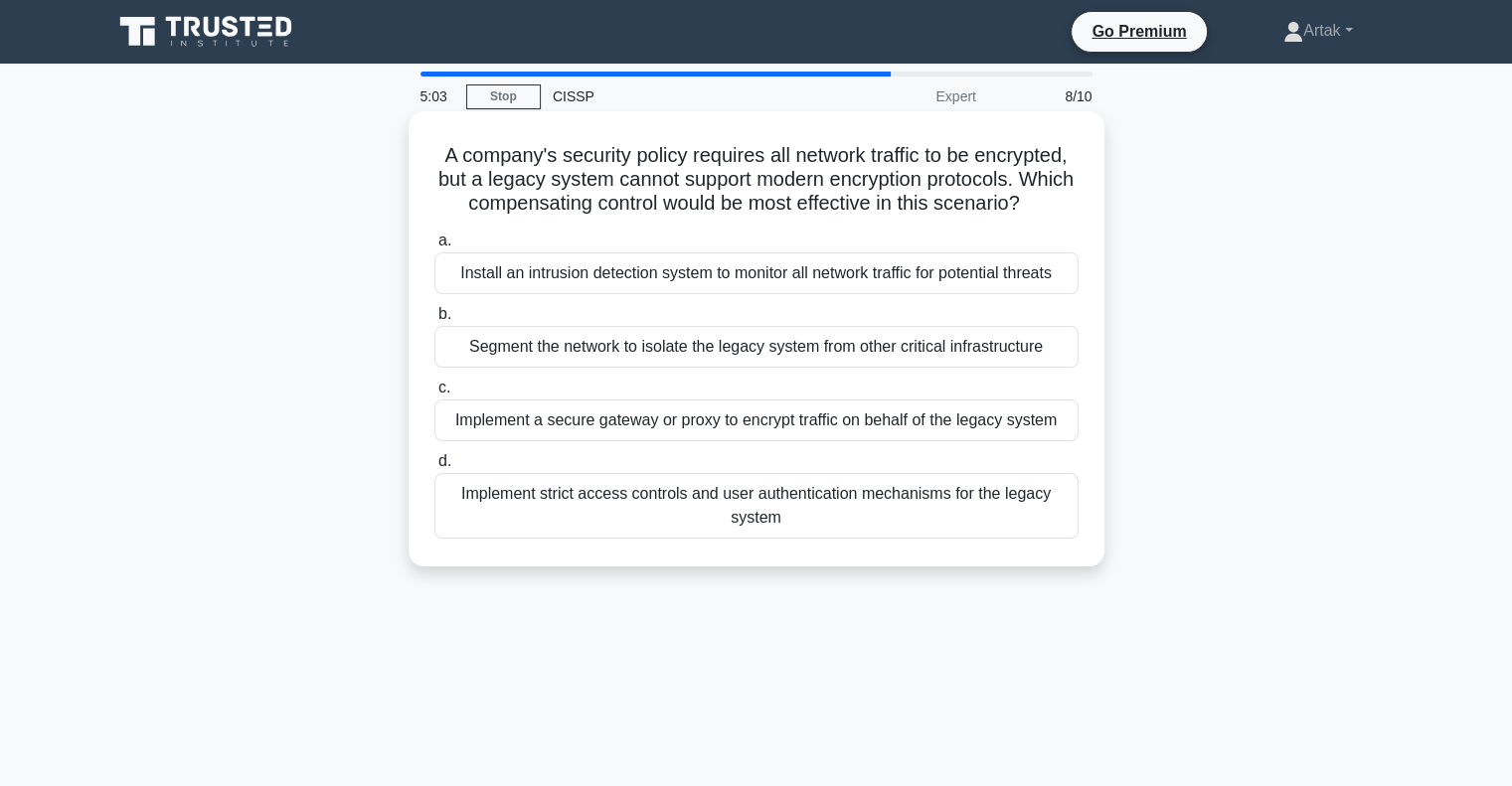 click on "Segment the network to isolate the legacy system from other critical infrastructure" at bounding box center (756, 347) 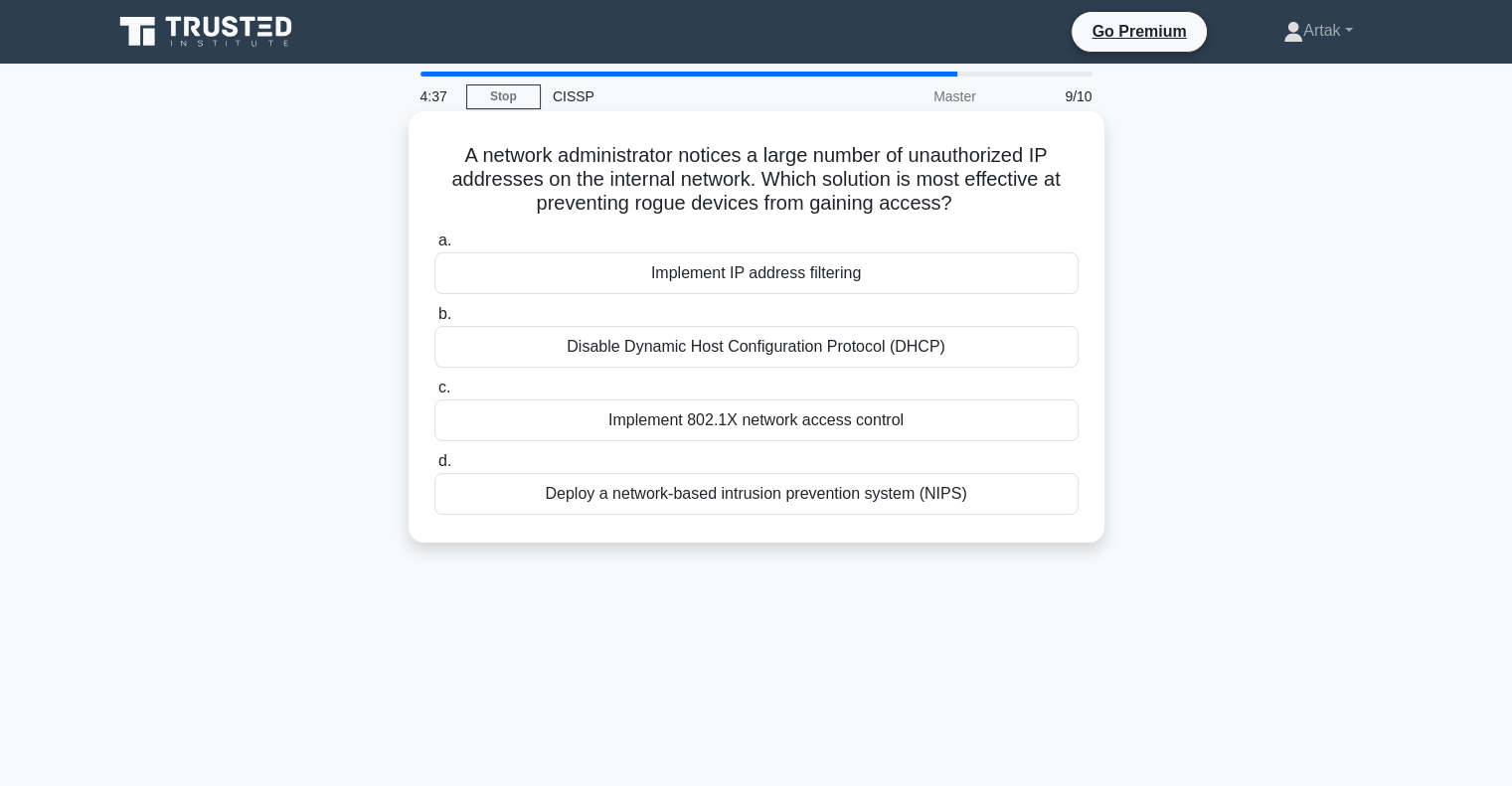 click on "Implement 802.1X network access control" at bounding box center [756, 420] 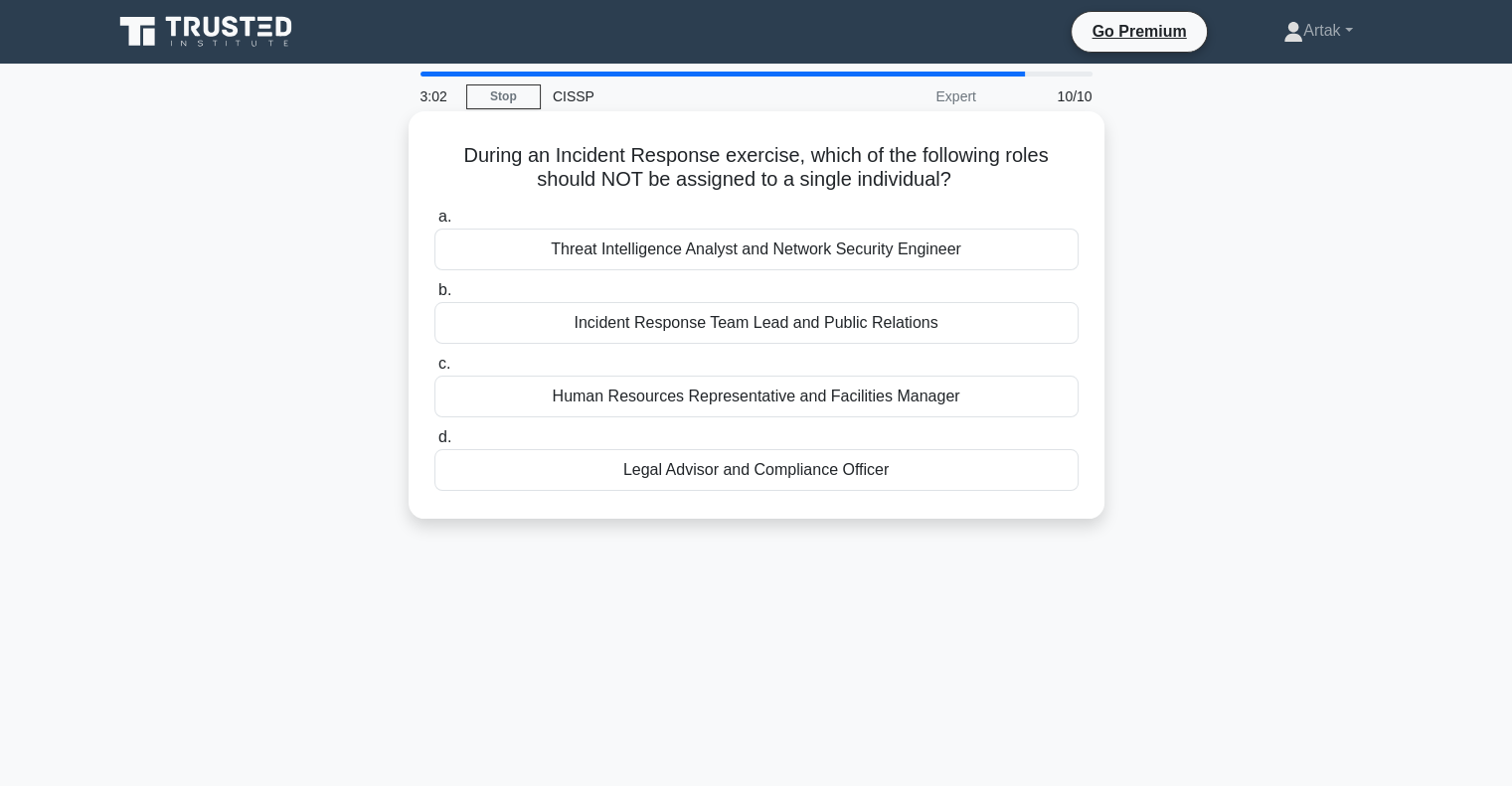 click on "Threat Intelligence Analyst and Network Security Engineer" at bounding box center [756, 249] 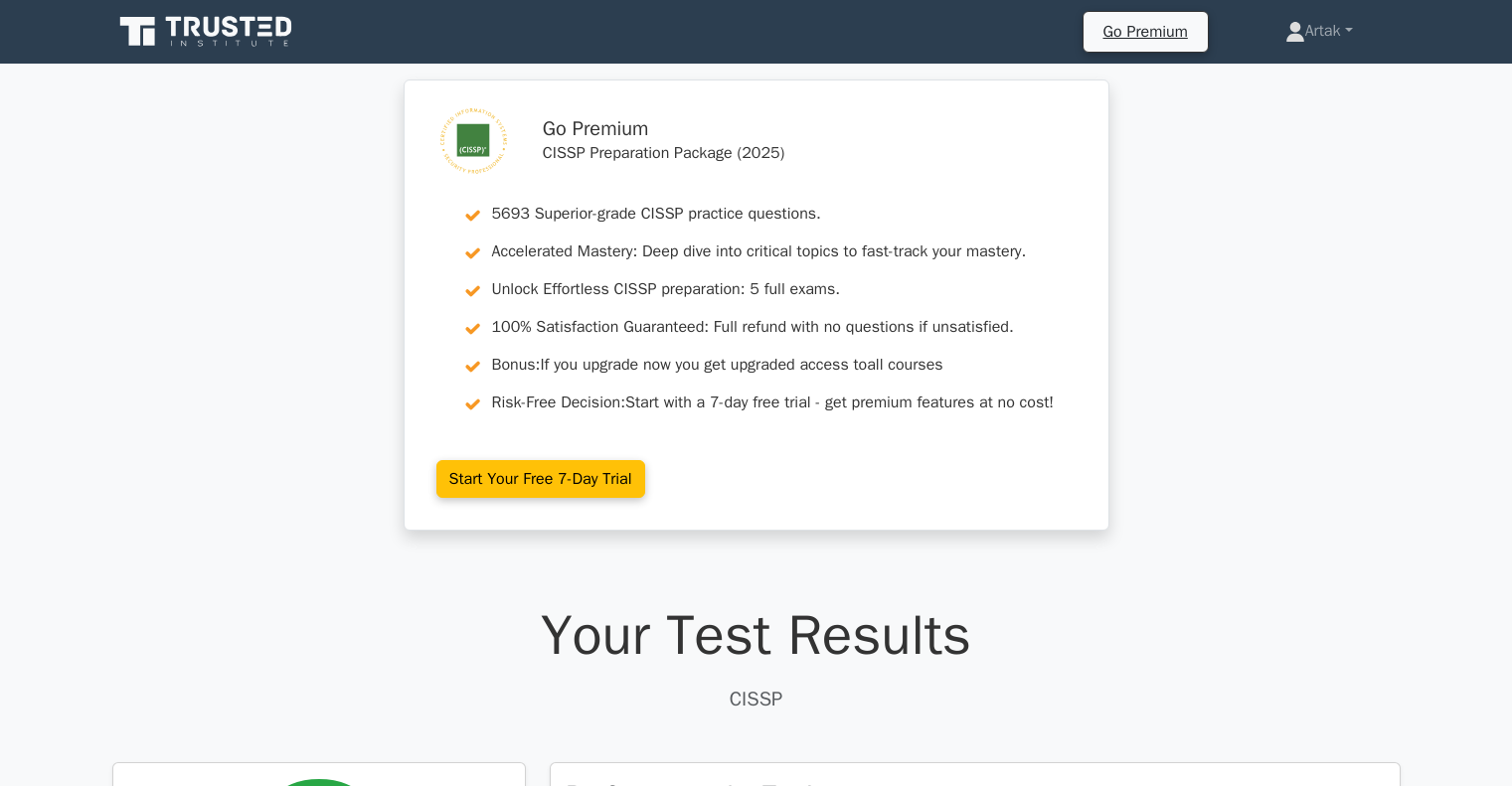 scroll, scrollTop: 0, scrollLeft: 0, axis: both 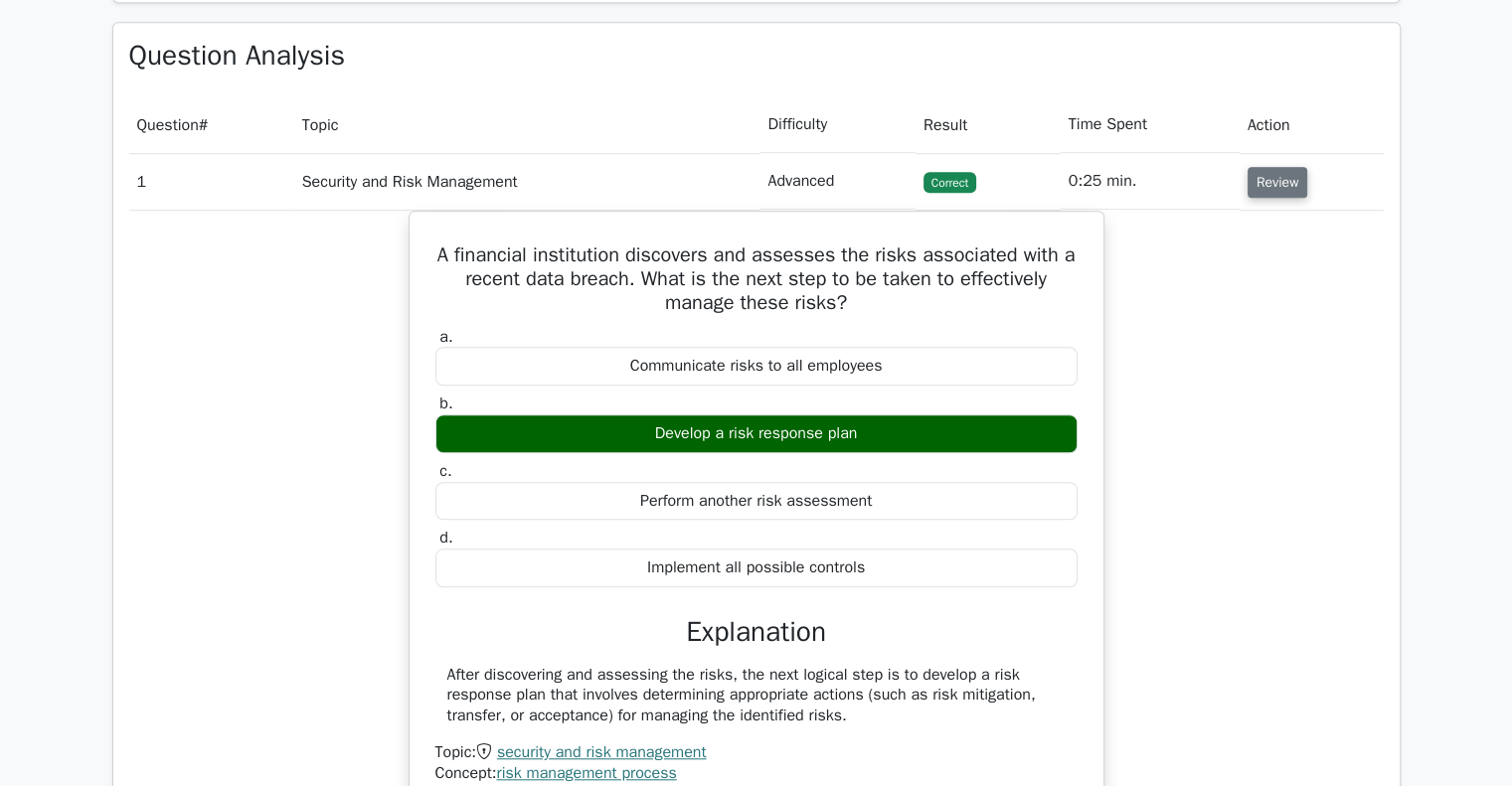 click on "Review" at bounding box center (1277, 182) 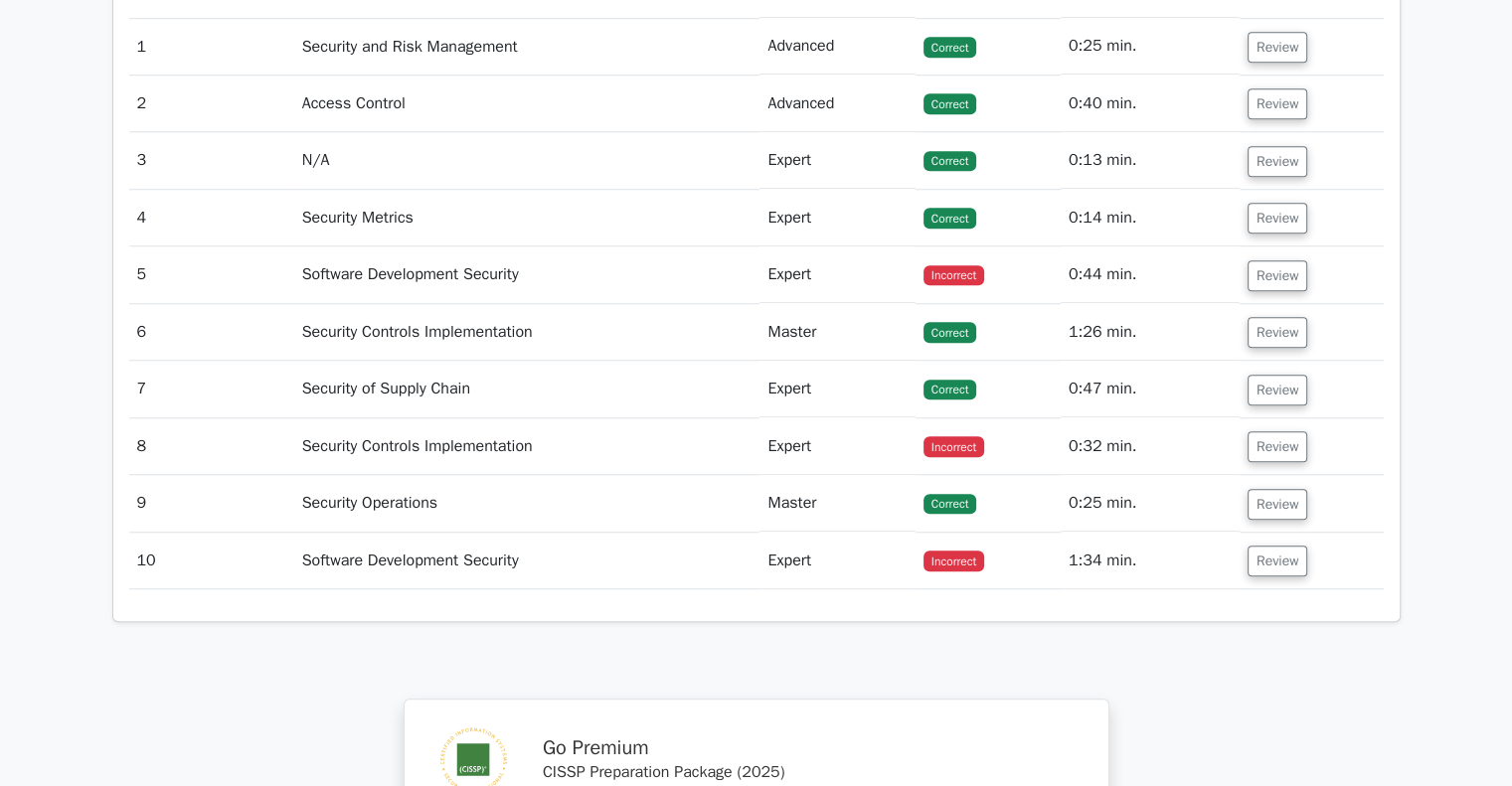 scroll, scrollTop: 1789, scrollLeft: 0, axis: vertical 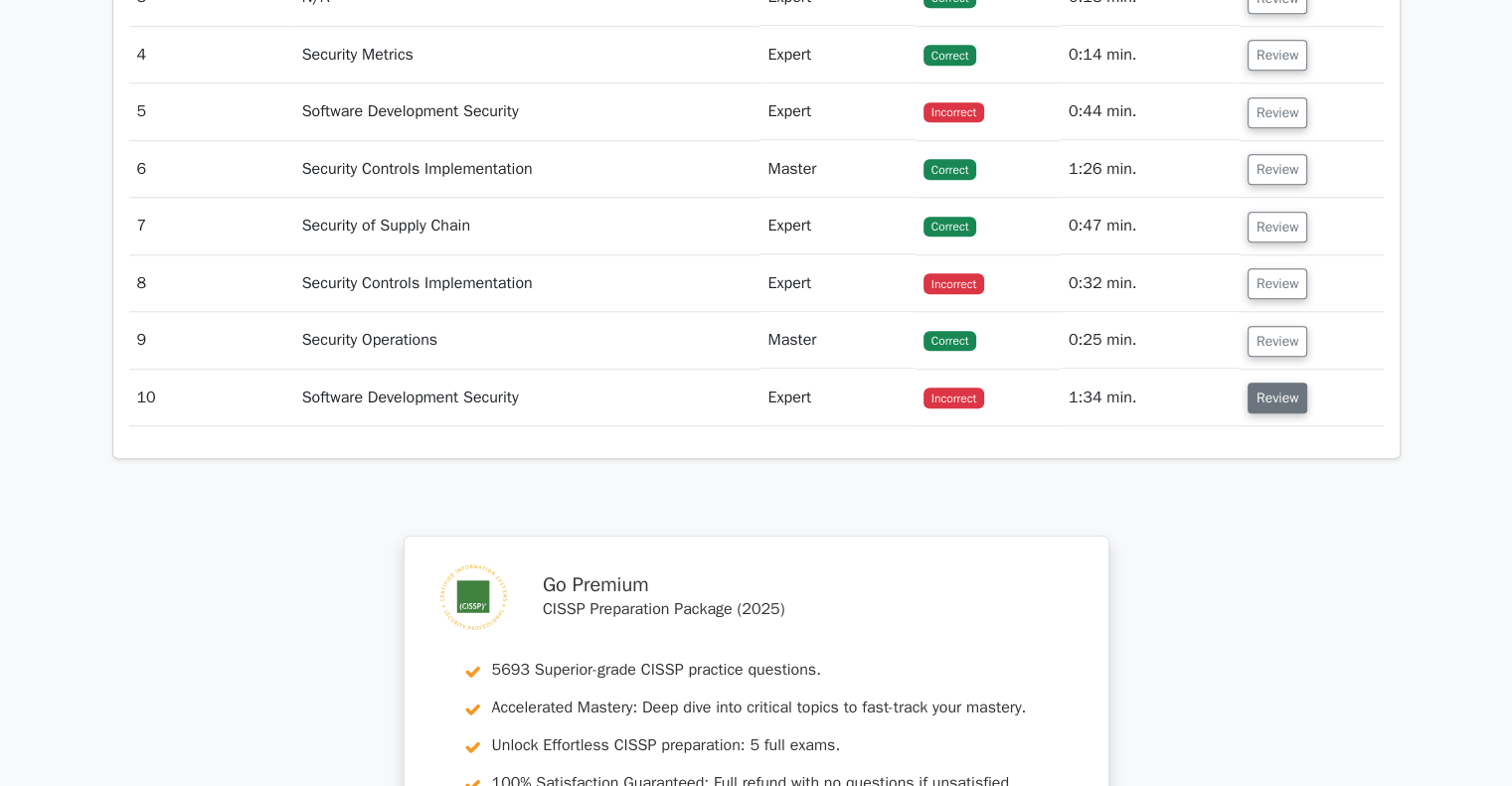 click on "Review" at bounding box center (1277, 397) 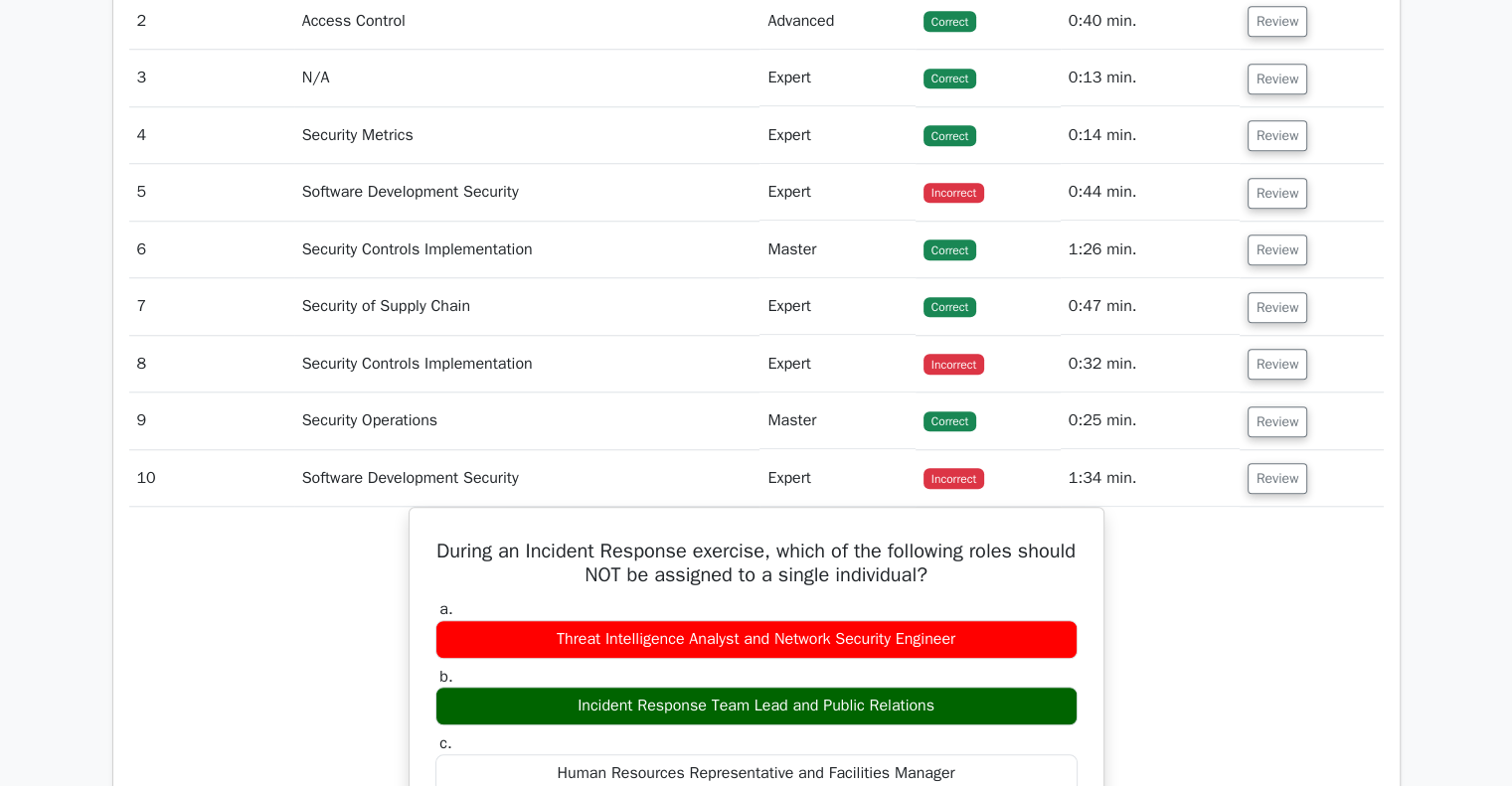 scroll, scrollTop: 2164, scrollLeft: 0, axis: vertical 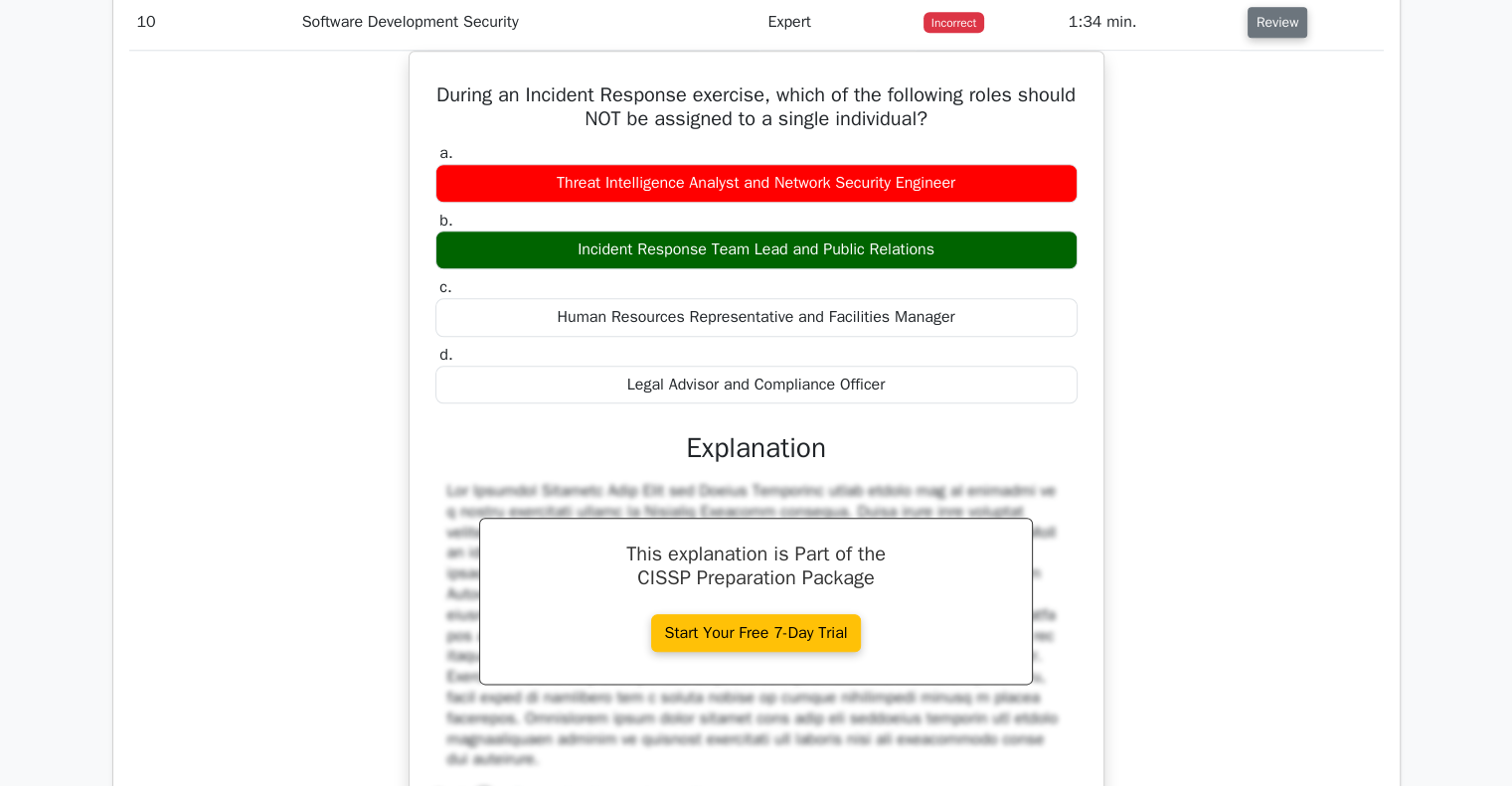 click on "Review" at bounding box center [1277, 22] 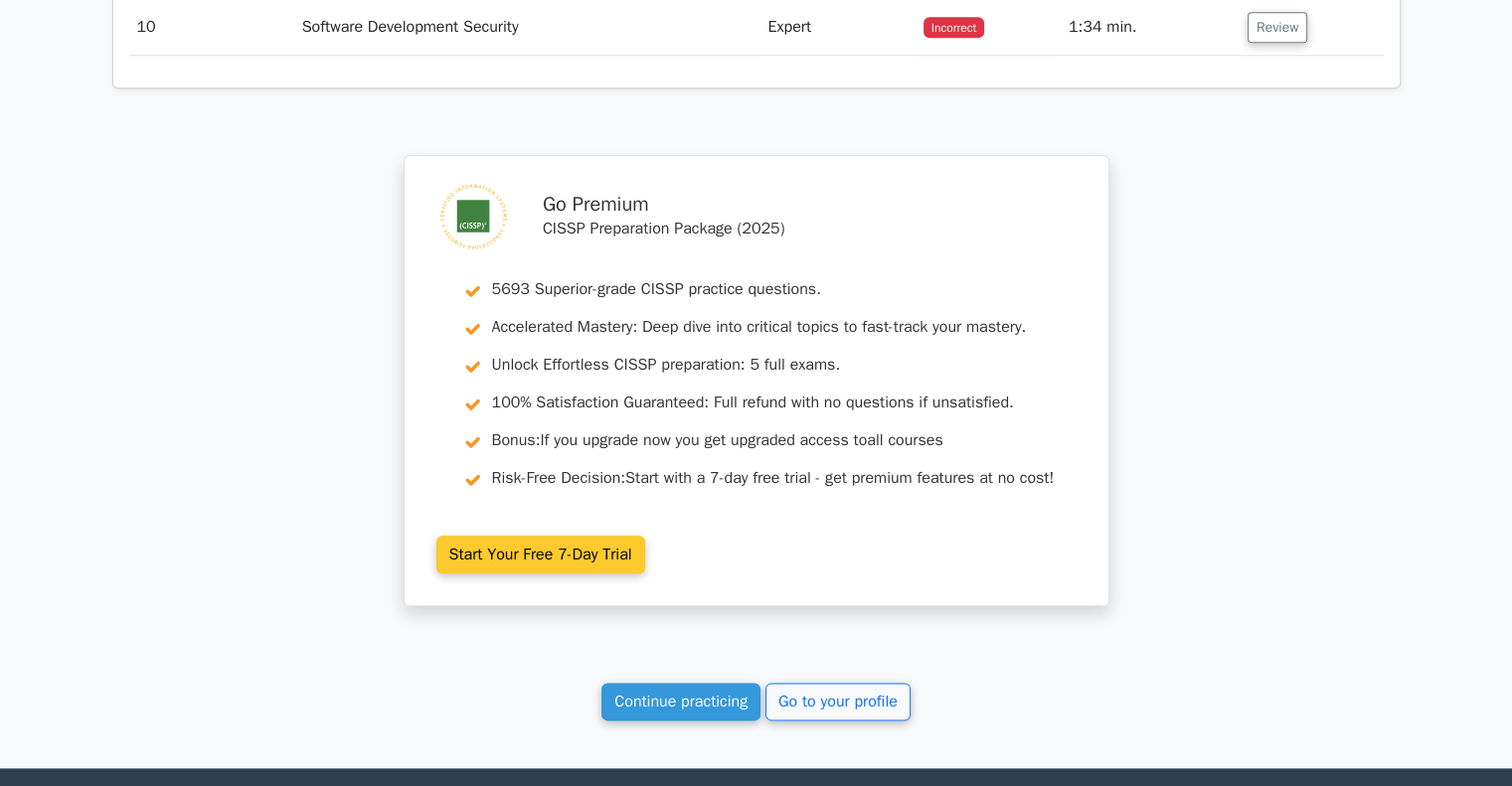 scroll, scrollTop: 1667, scrollLeft: 0, axis: vertical 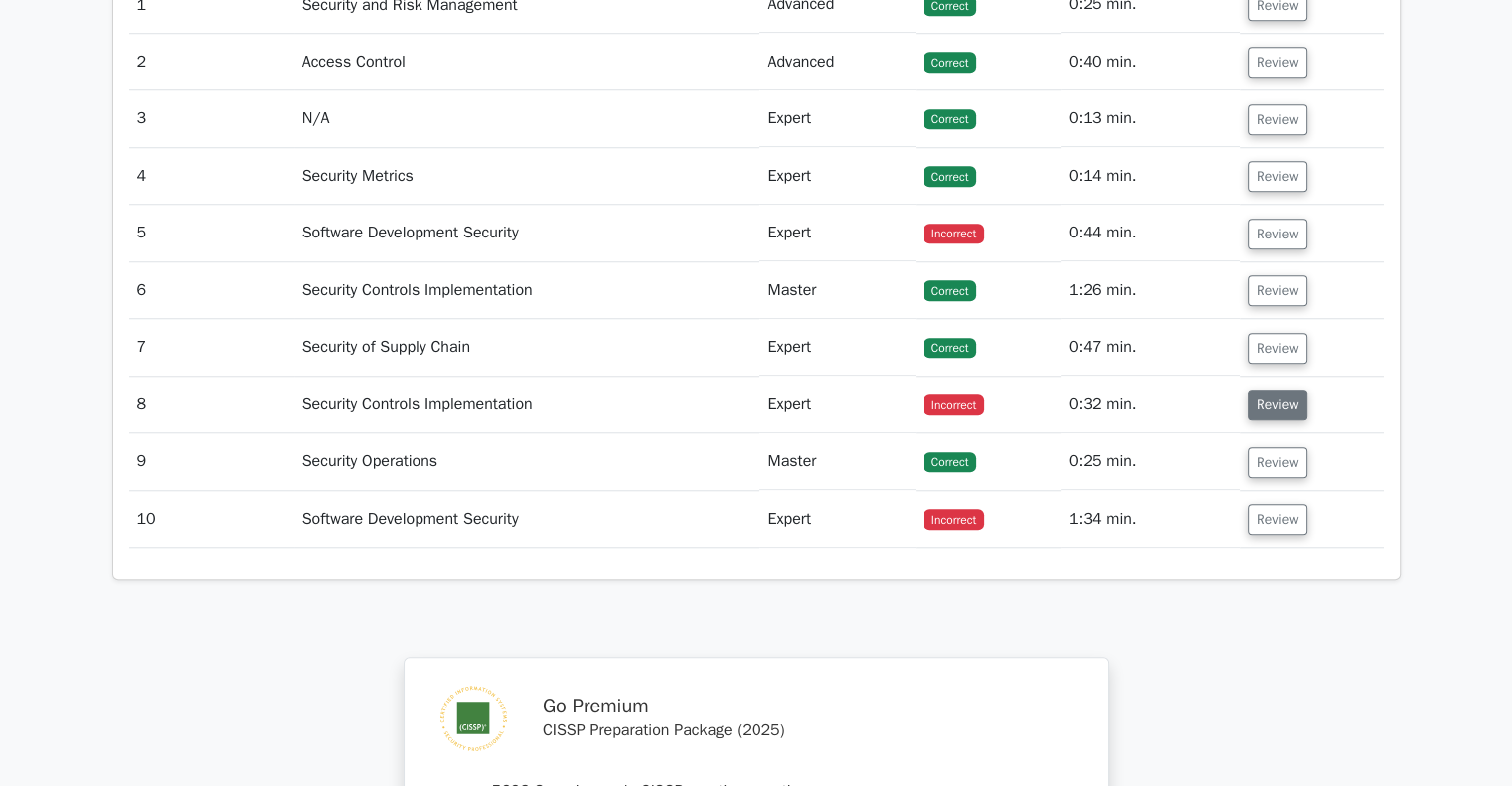click on "Review" at bounding box center (1277, 404) 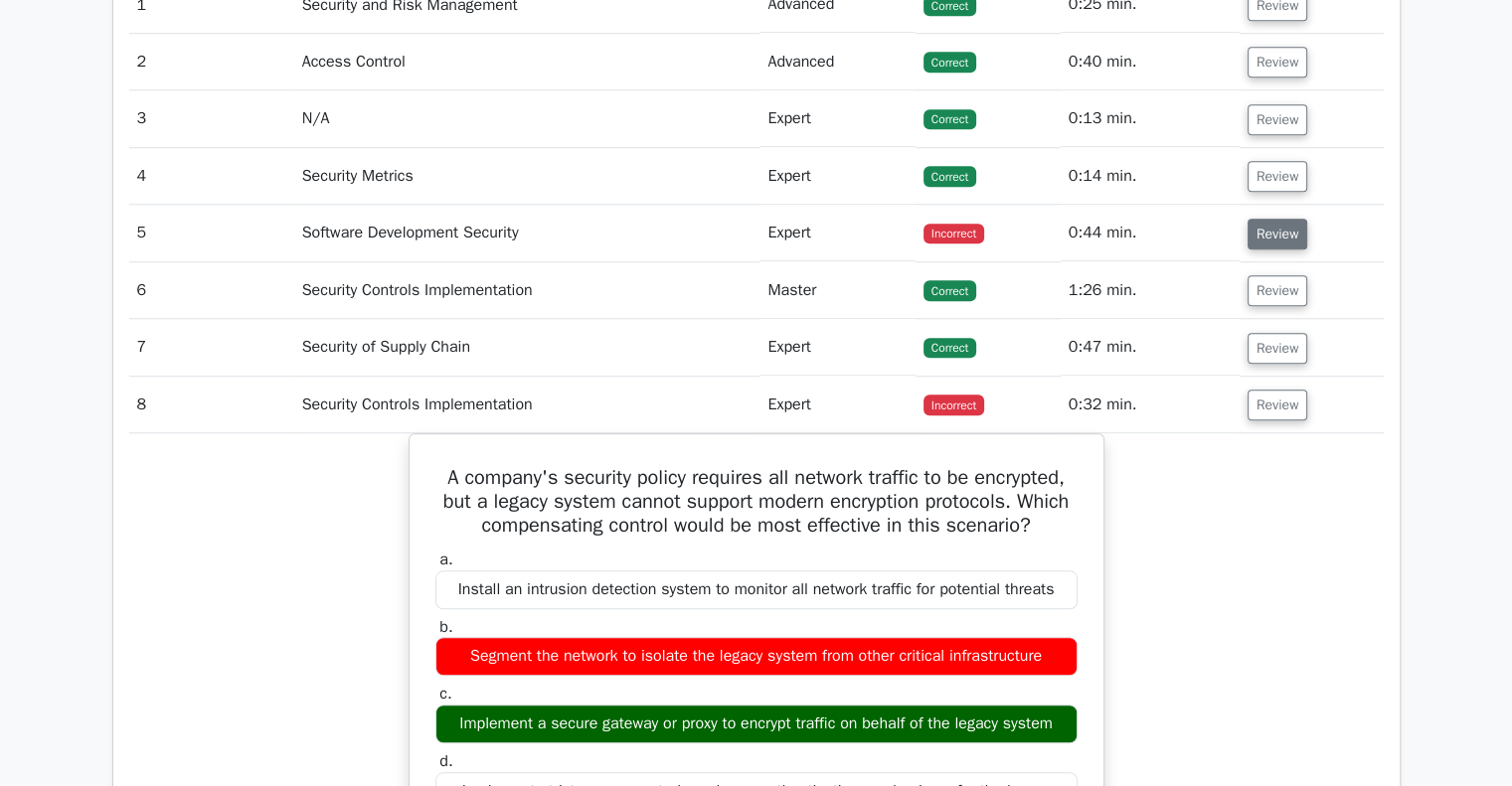 click on "Review" at bounding box center [1277, 234] 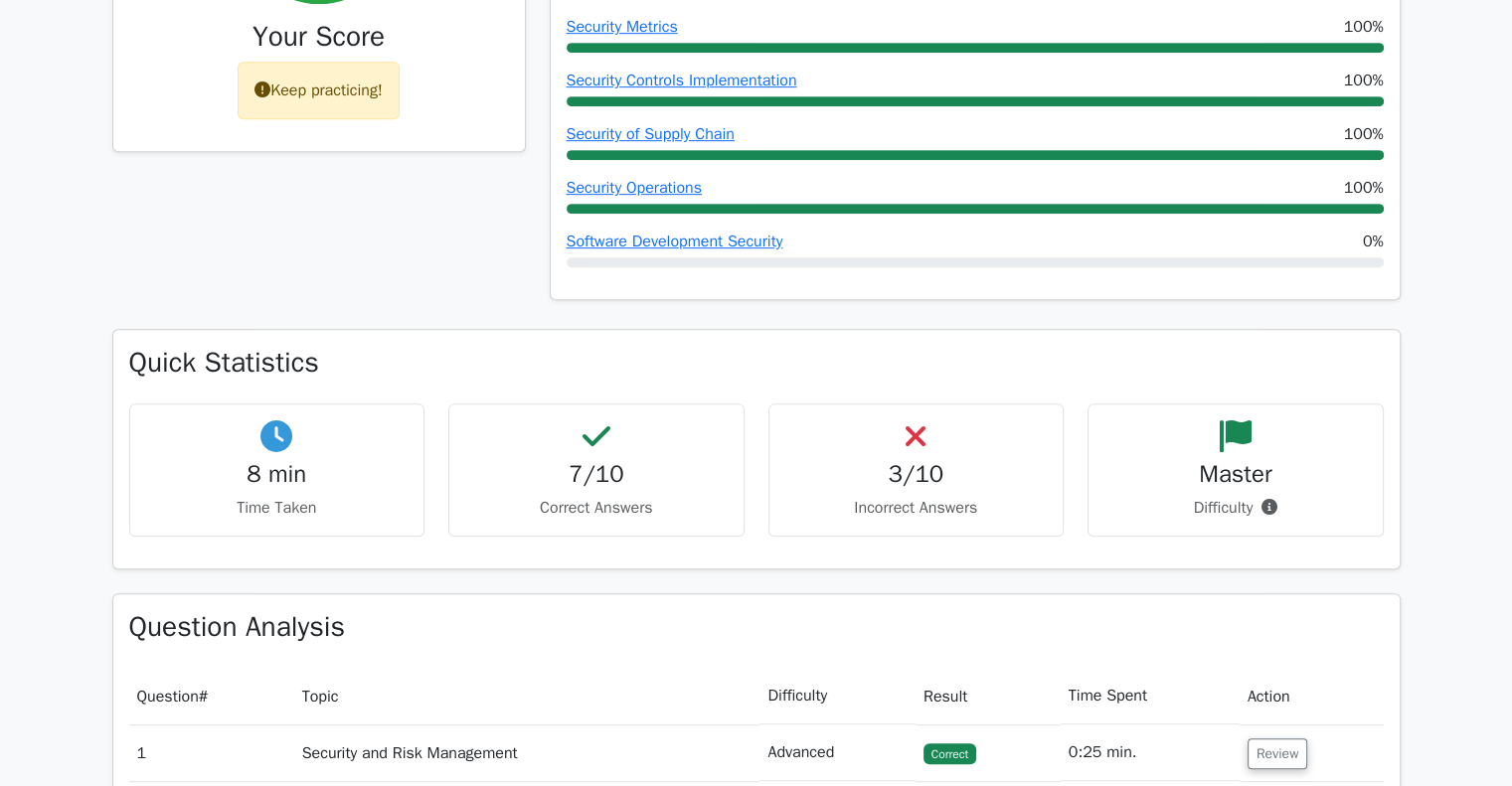 scroll, scrollTop: 674, scrollLeft: 0, axis: vertical 